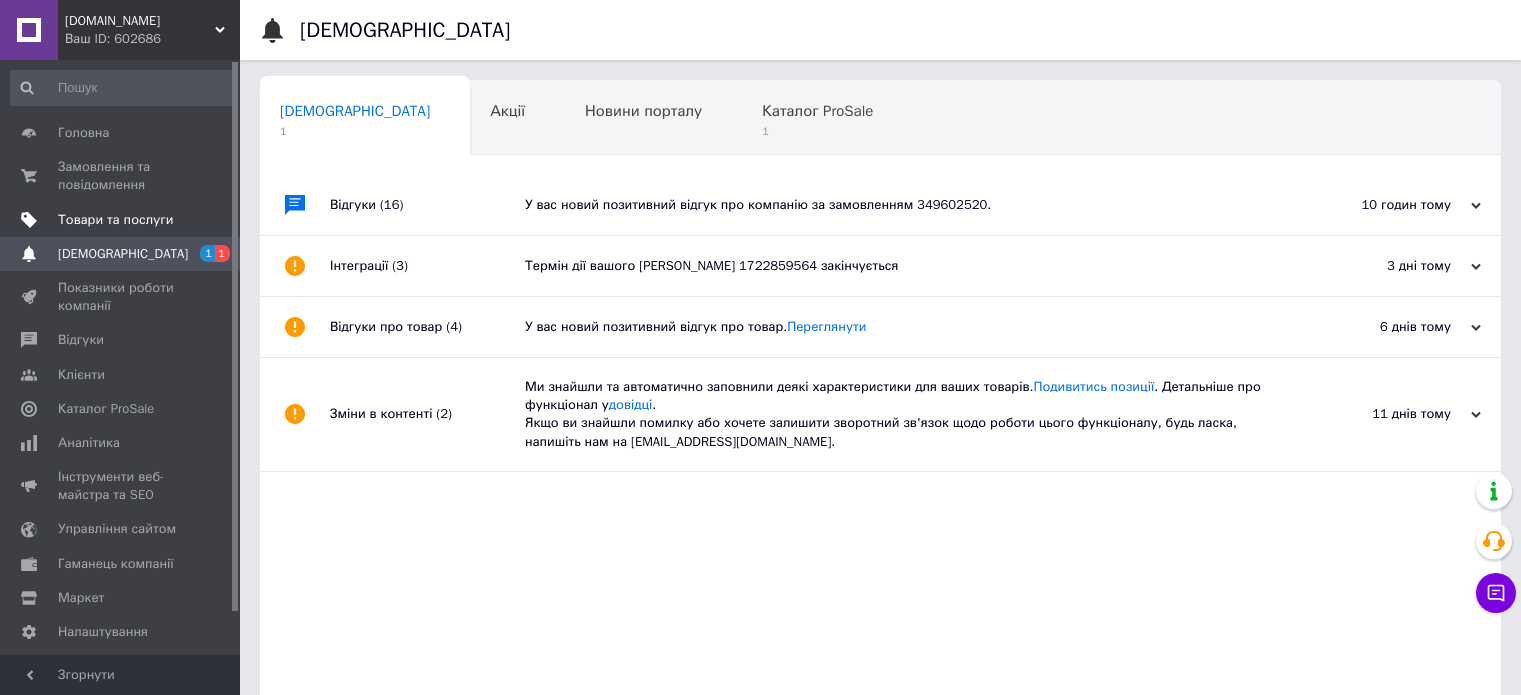scroll, scrollTop: 0, scrollLeft: 0, axis: both 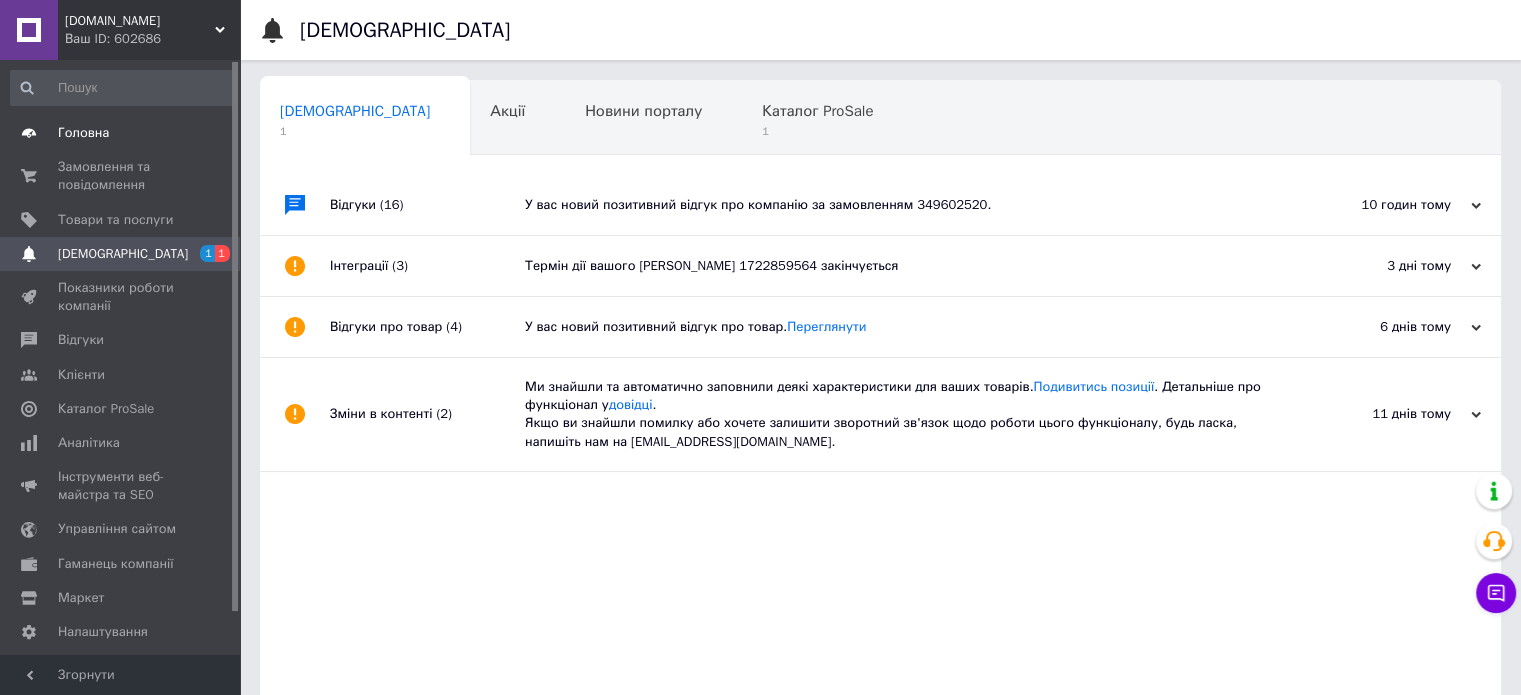 click on "Головна" at bounding box center (83, 133) 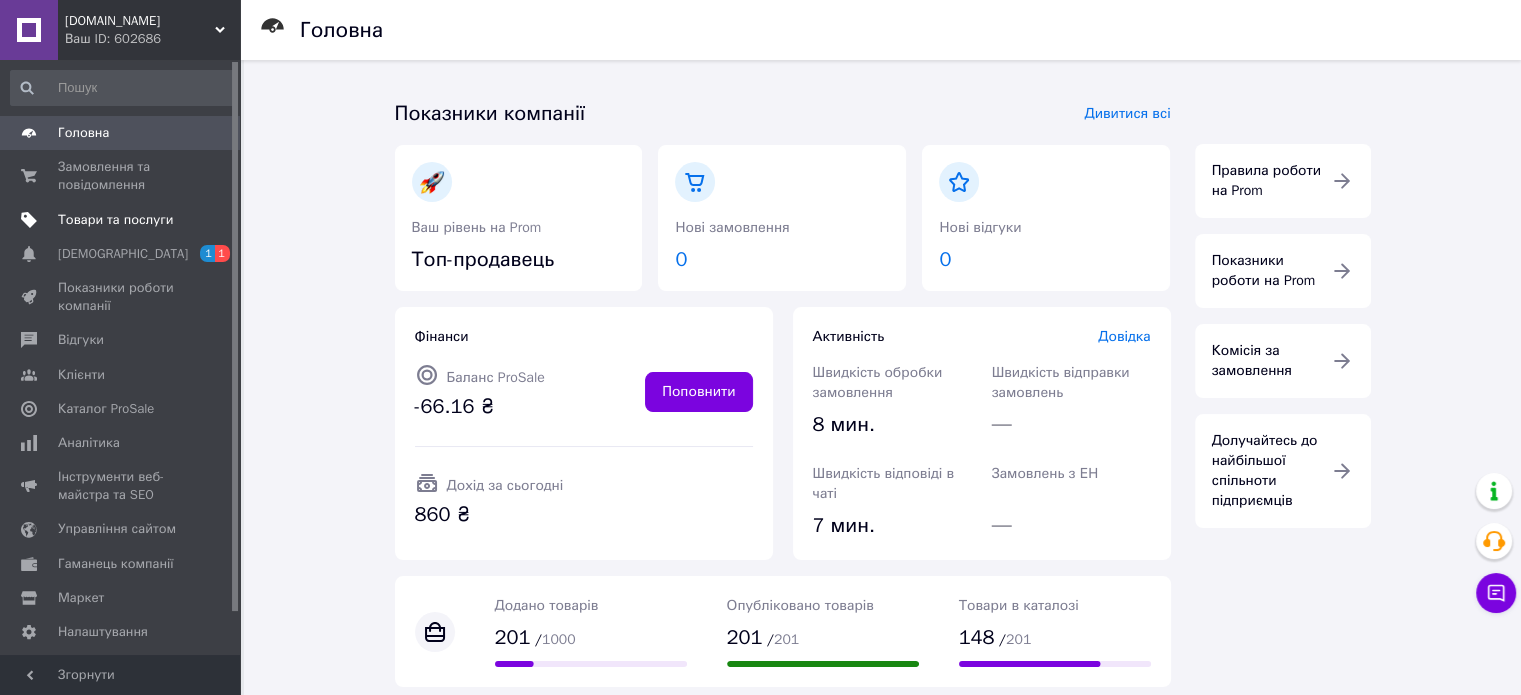click on "Товари та послуги" at bounding box center [115, 220] 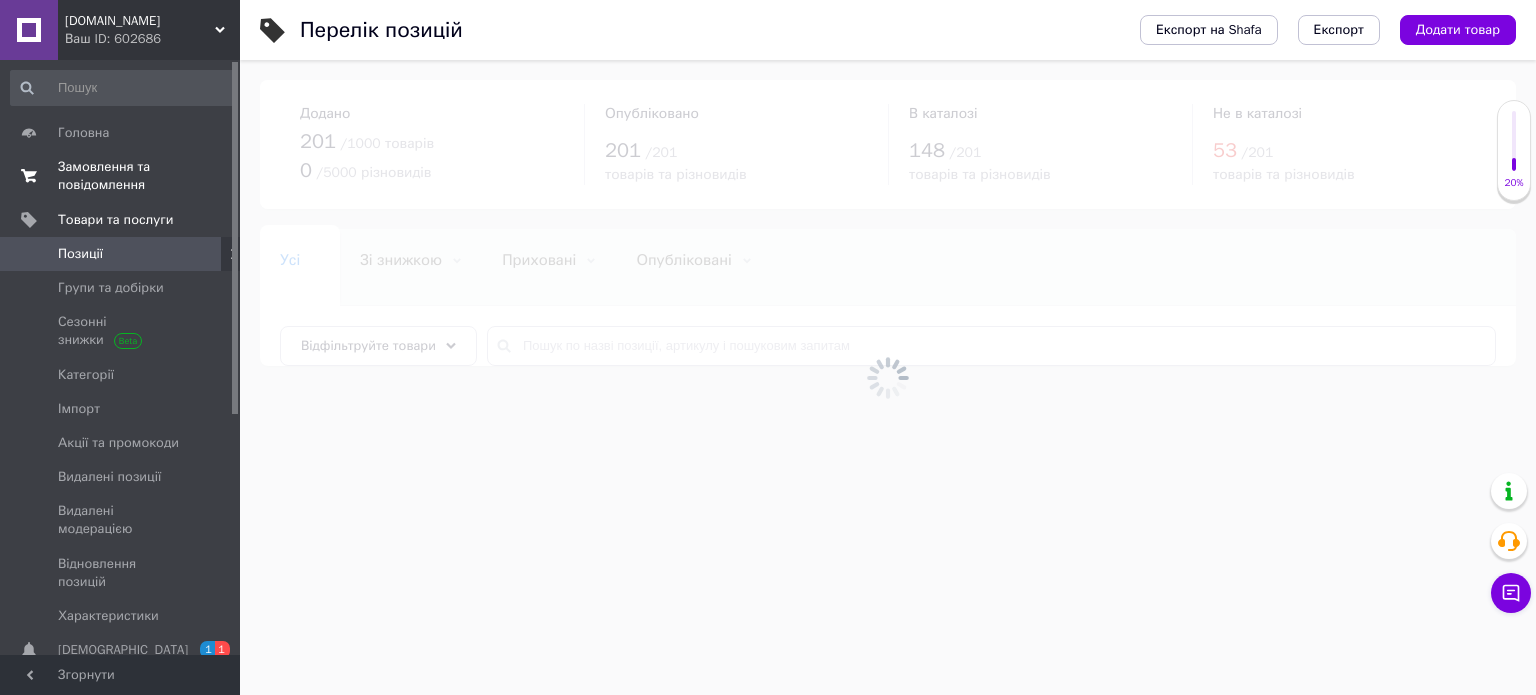 click on "Замовлення та повідомлення" at bounding box center (121, 176) 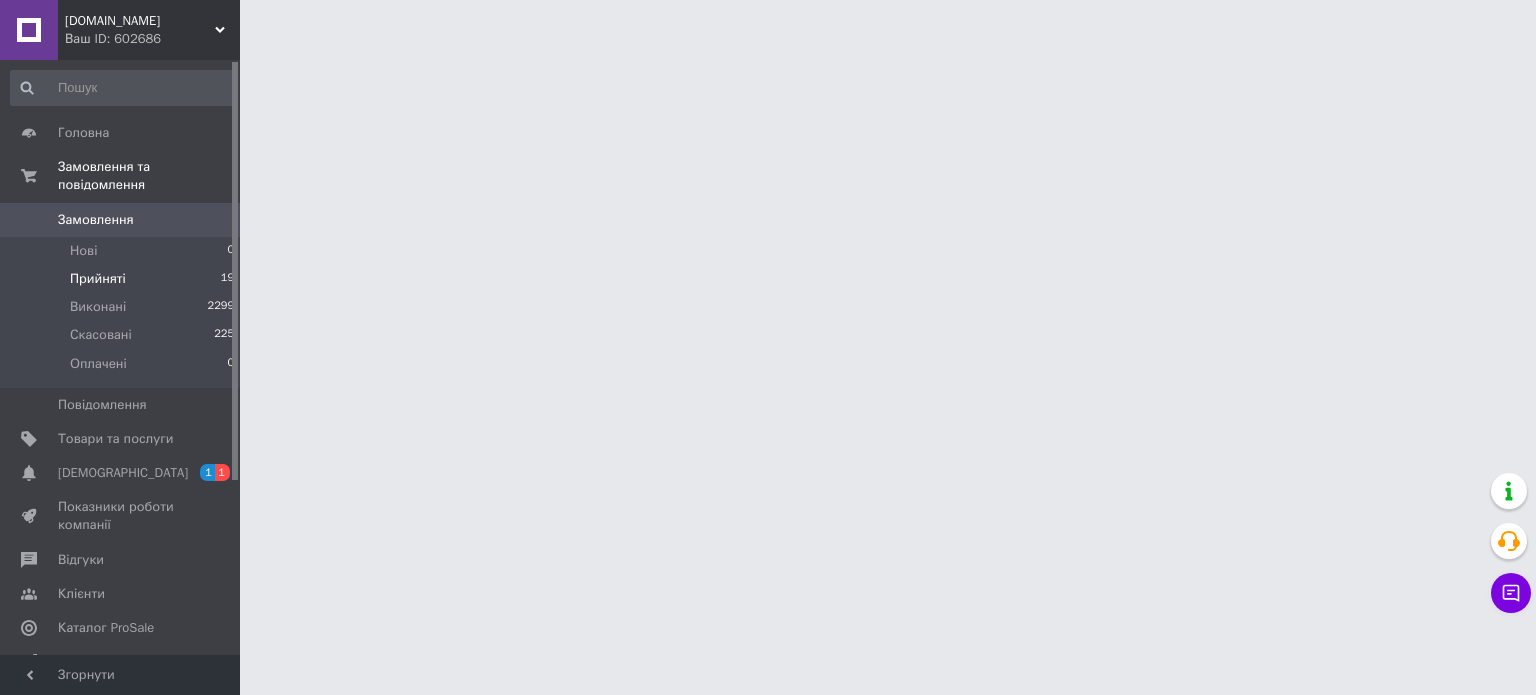 click on "Прийняті" at bounding box center (98, 279) 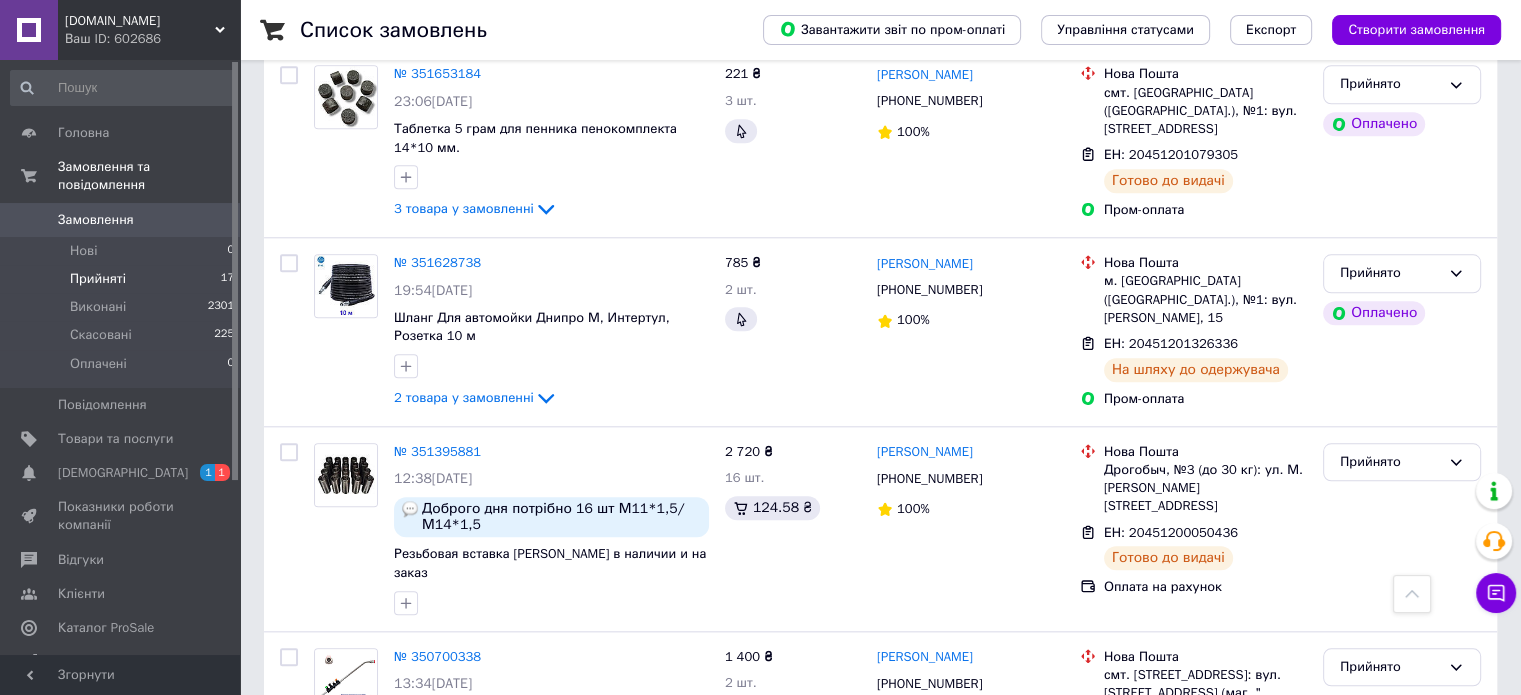 scroll, scrollTop: 1988, scrollLeft: 0, axis: vertical 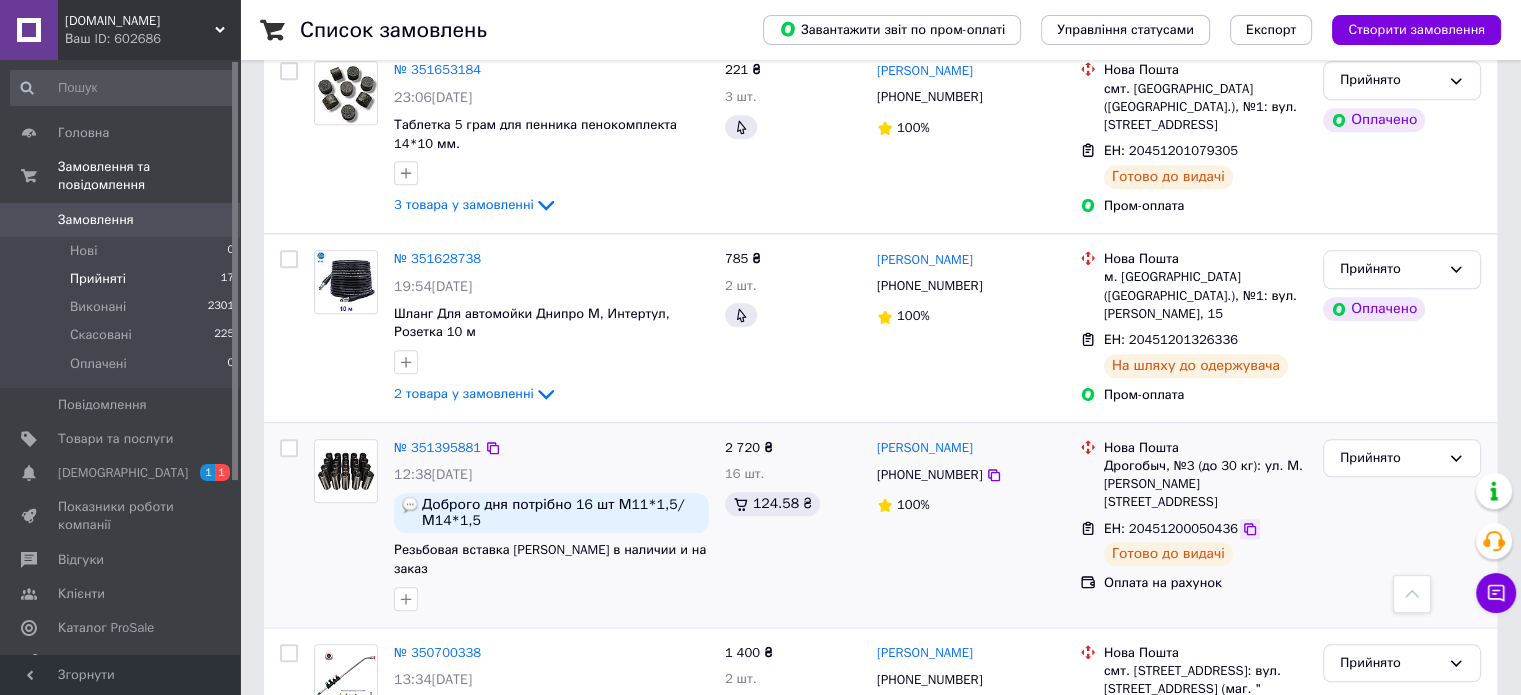 click 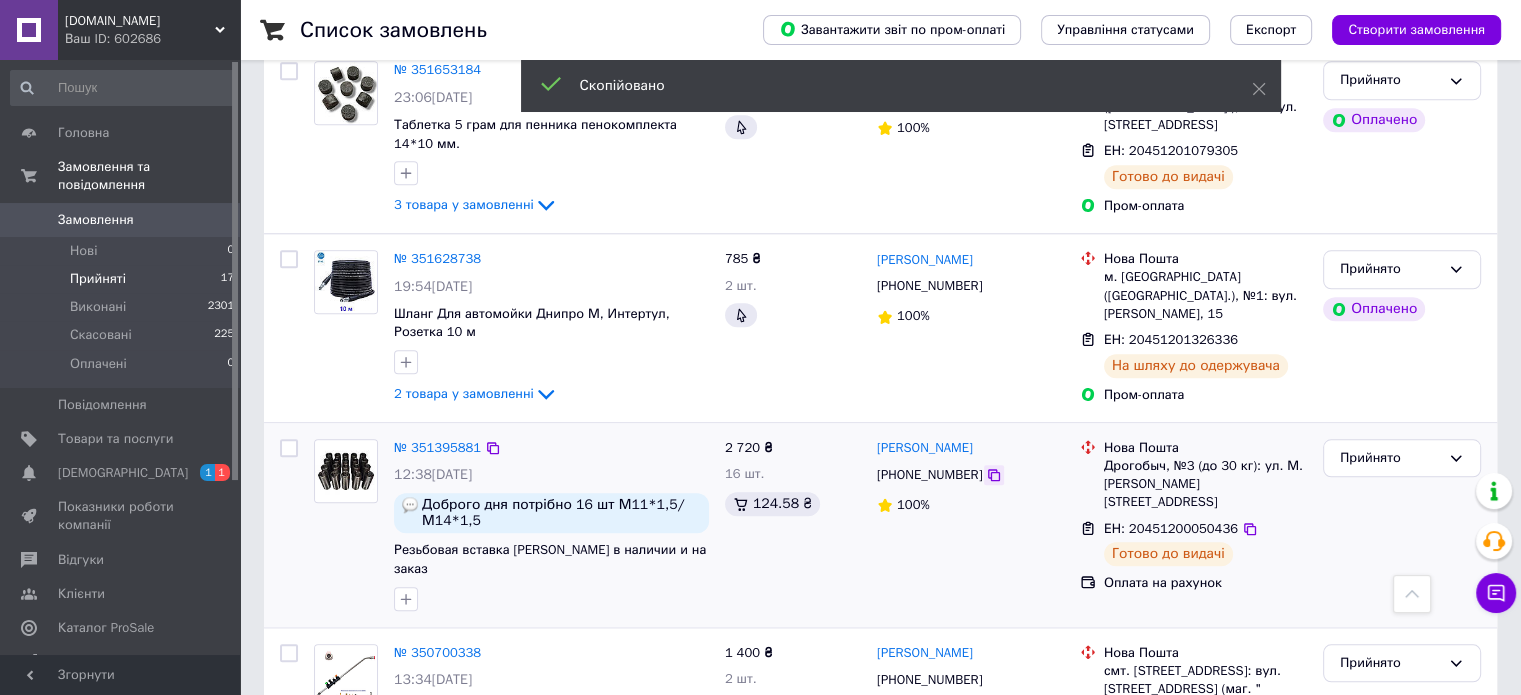 click at bounding box center [994, 475] 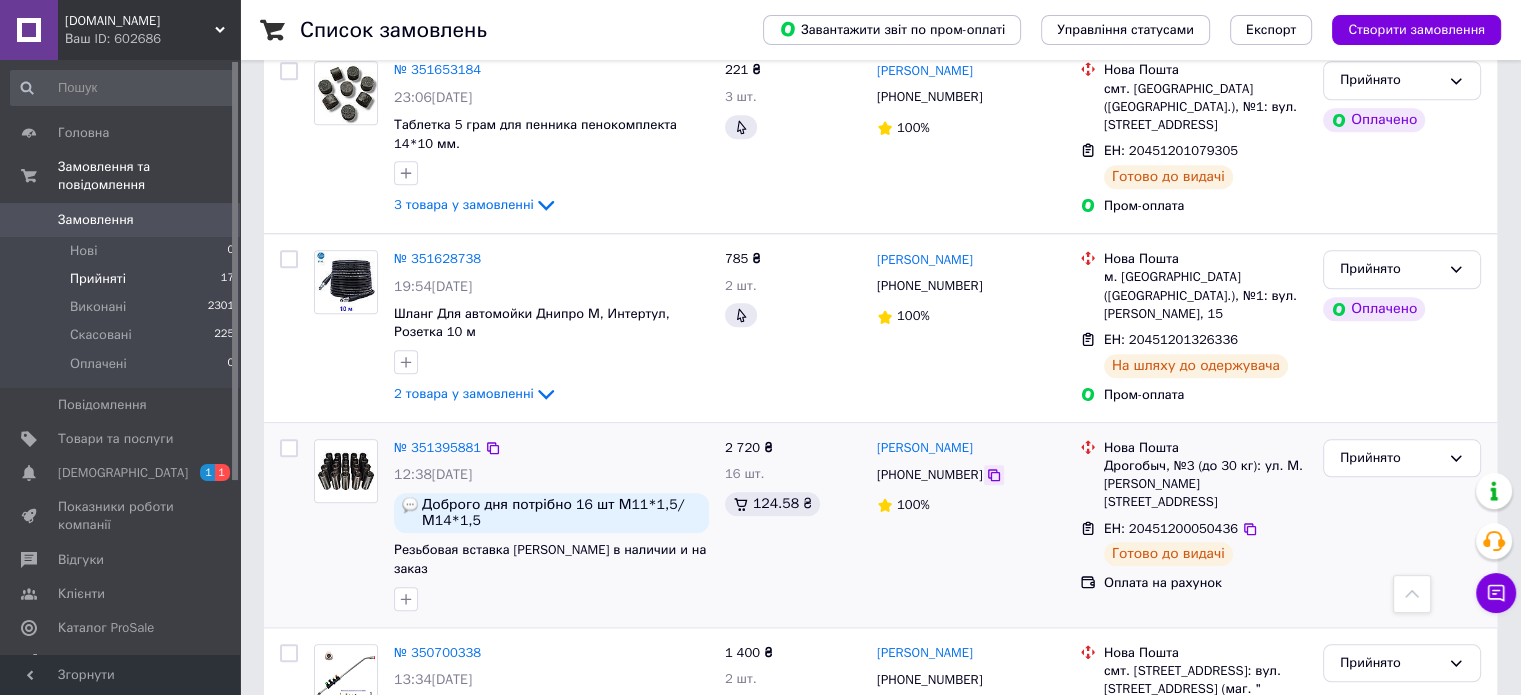 click 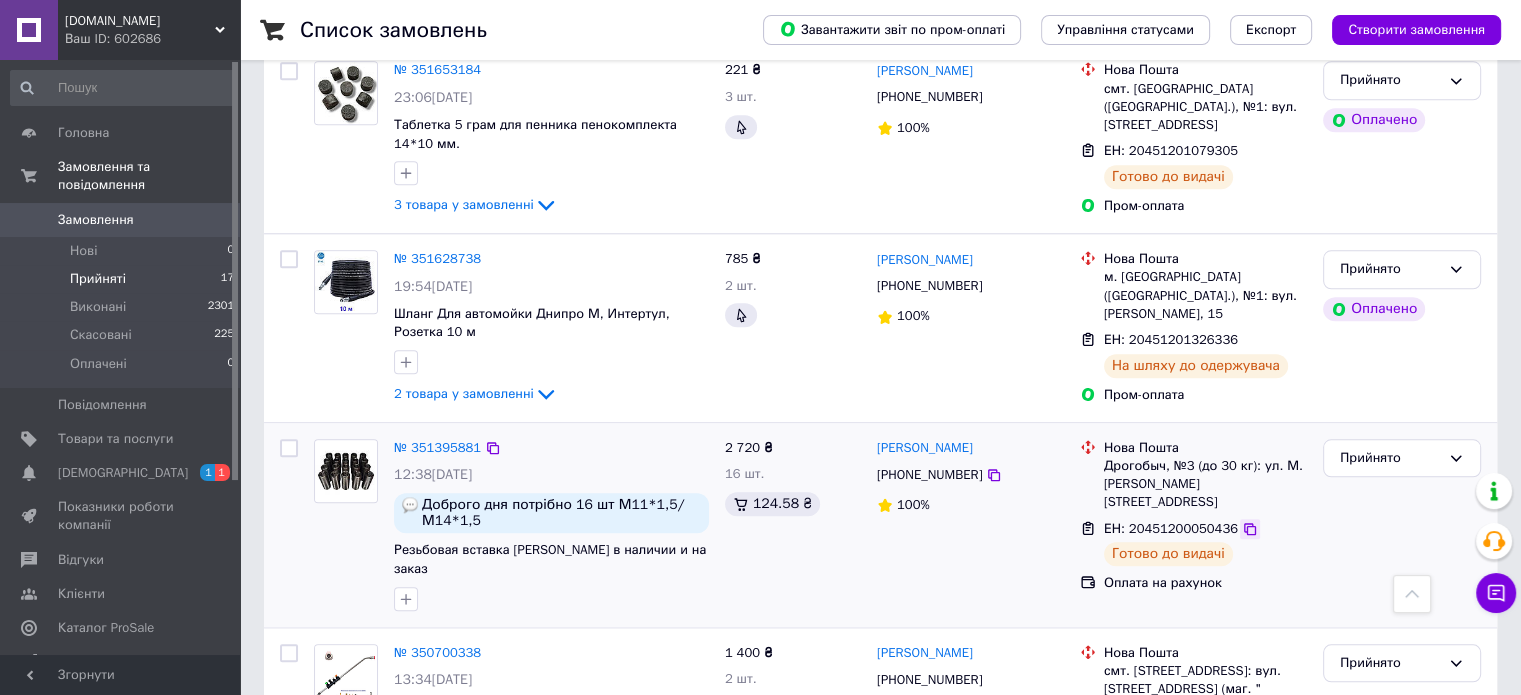 click 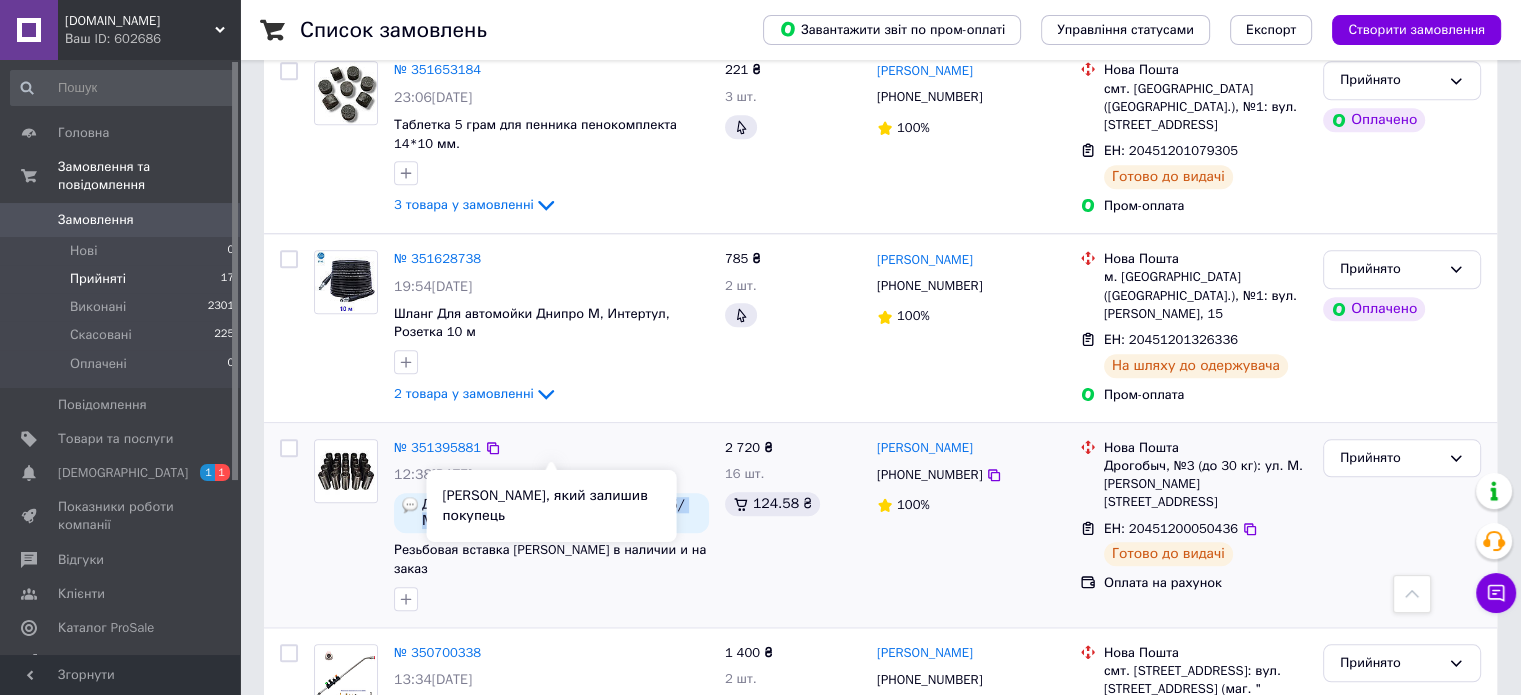 drag, startPoint x: 491, startPoint y: 443, endPoint x: 428, endPoint y: 419, distance: 67.41662 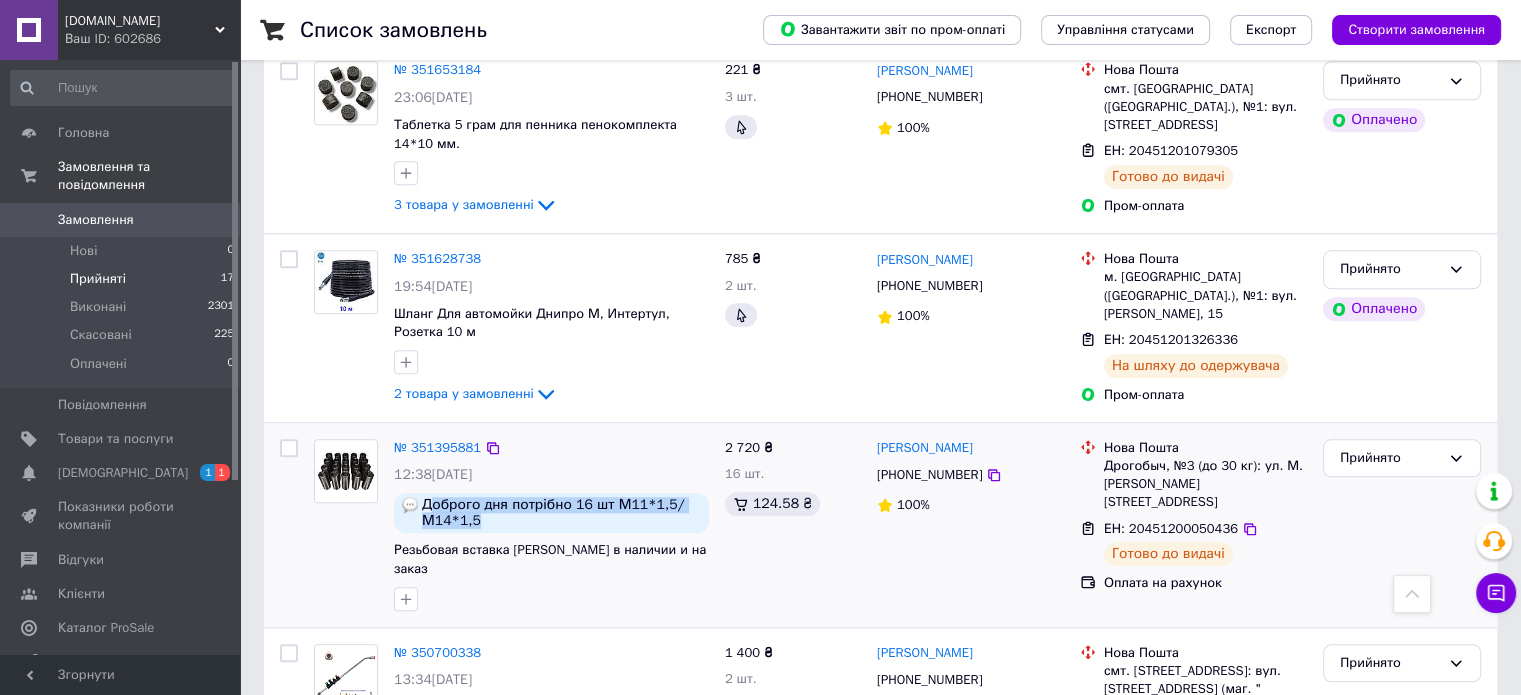 click on "Доброго дня потрібно 16 шт
М11*1,5/М14*1,5" at bounding box center (561, 513) 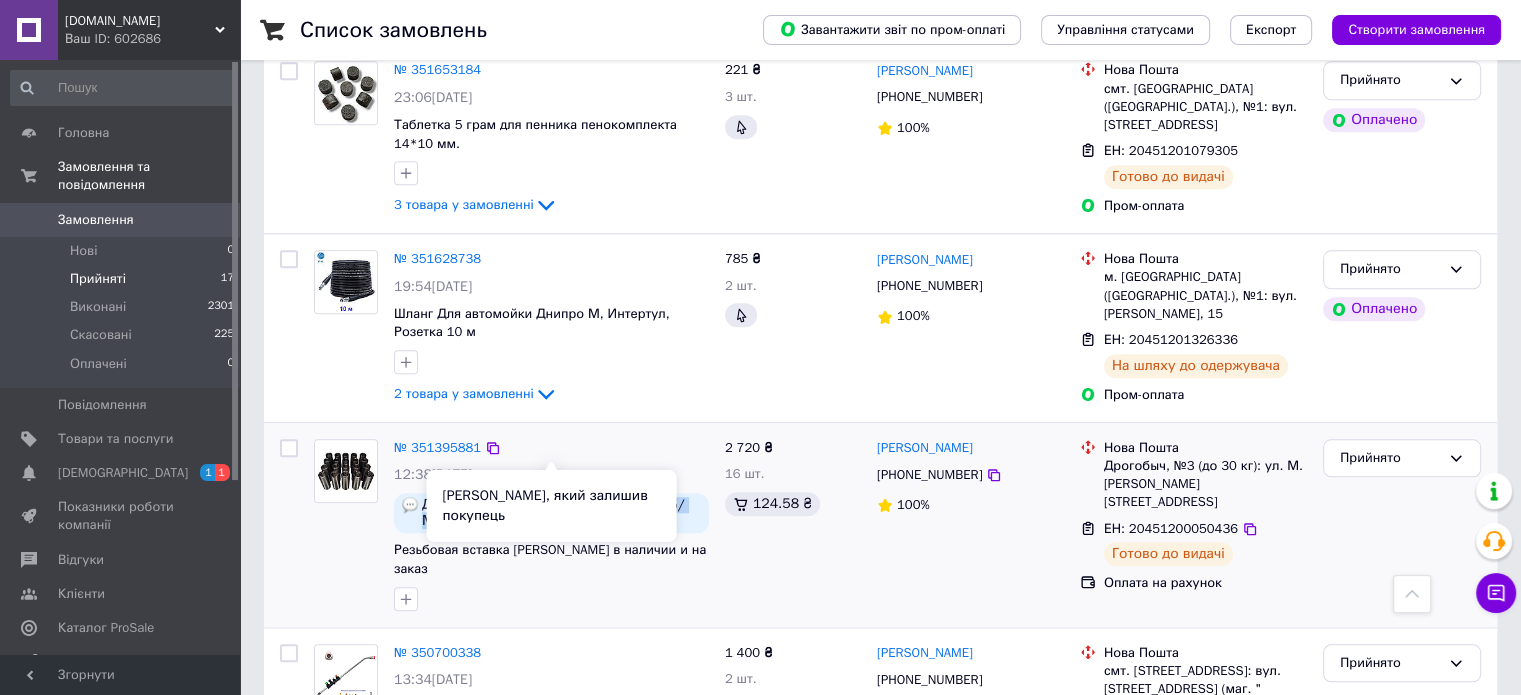 drag, startPoint x: 572, startPoint y: 425, endPoint x: 588, endPoint y: 444, distance: 24.839485 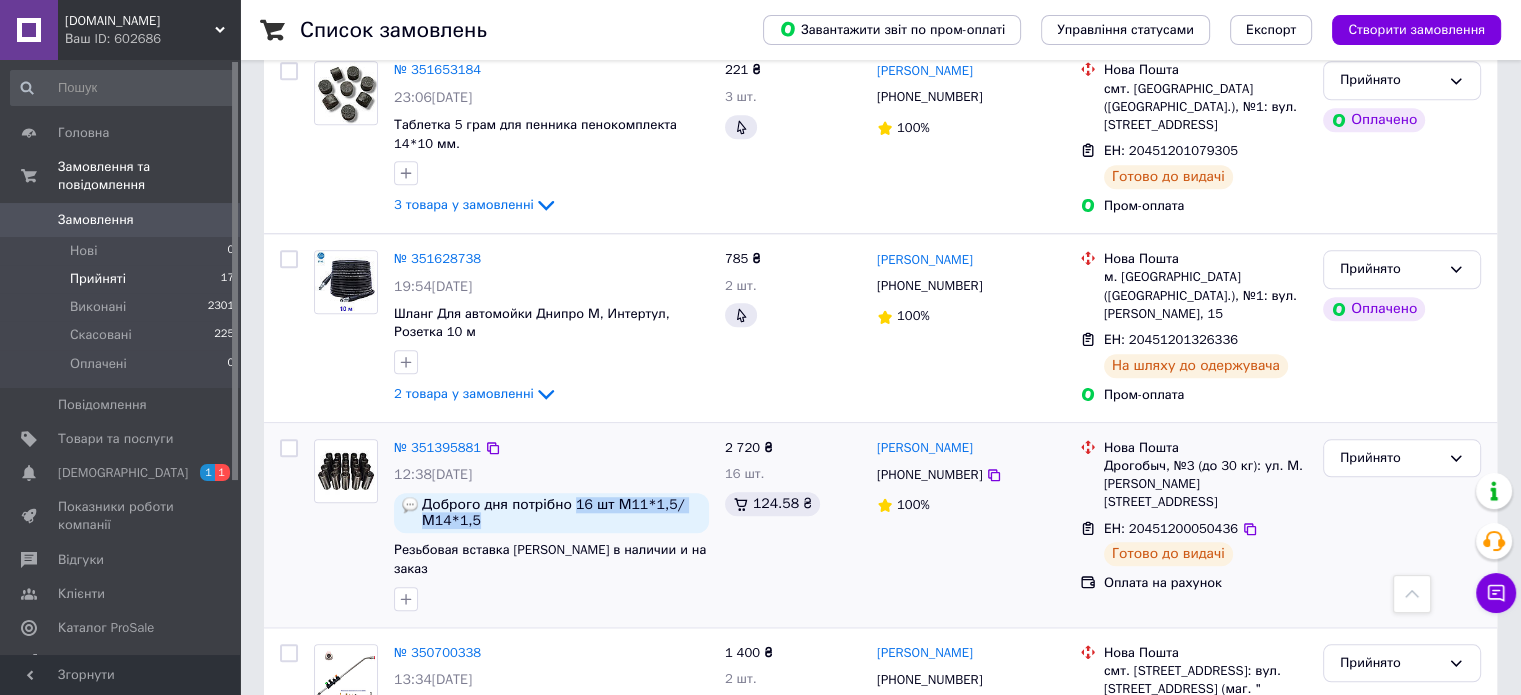 copy on "16 шт
М11*1,5/М14*1,5" 